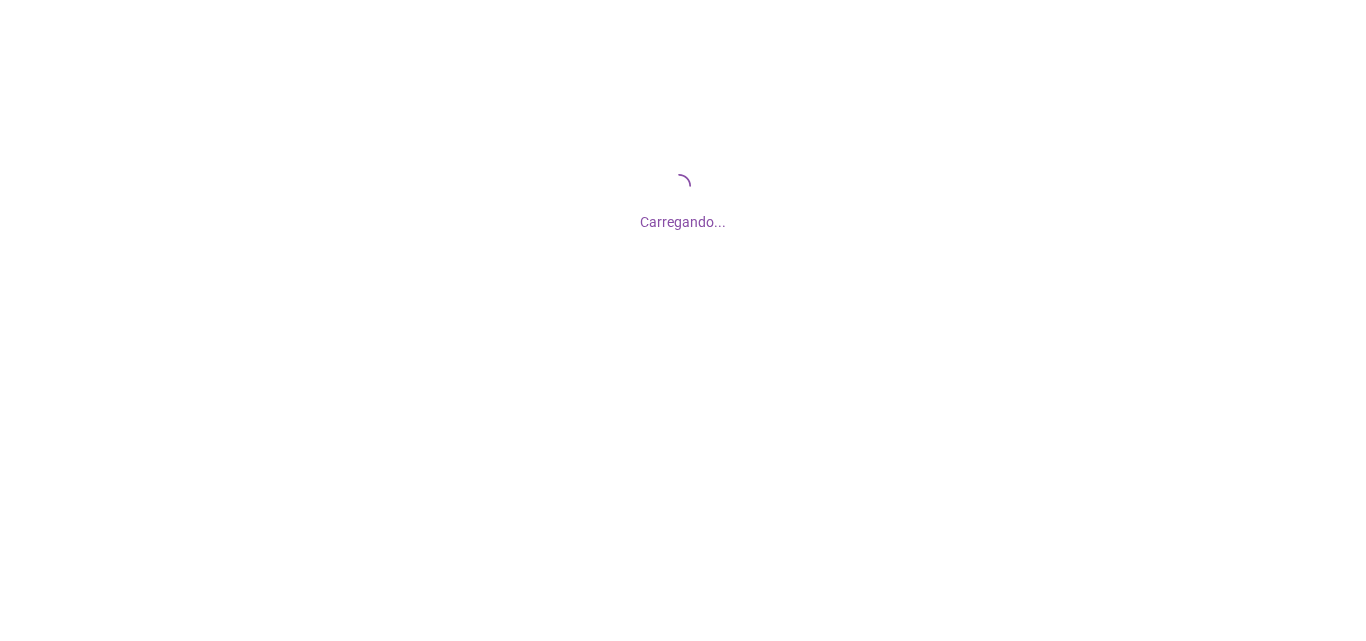 scroll, scrollTop: 0, scrollLeft: 0, axis: both 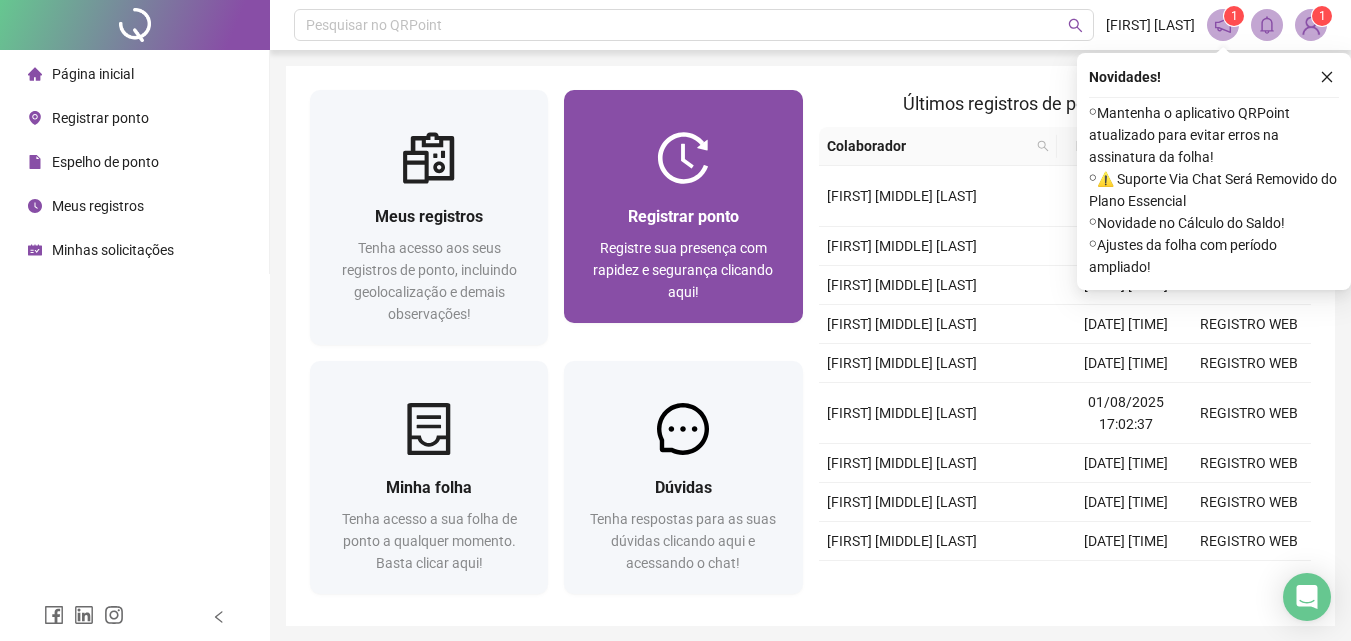 click on "Registrar ponto Registre sua presença com rapidez e segurança clicando aqui!" at bounding box center (683, 253) 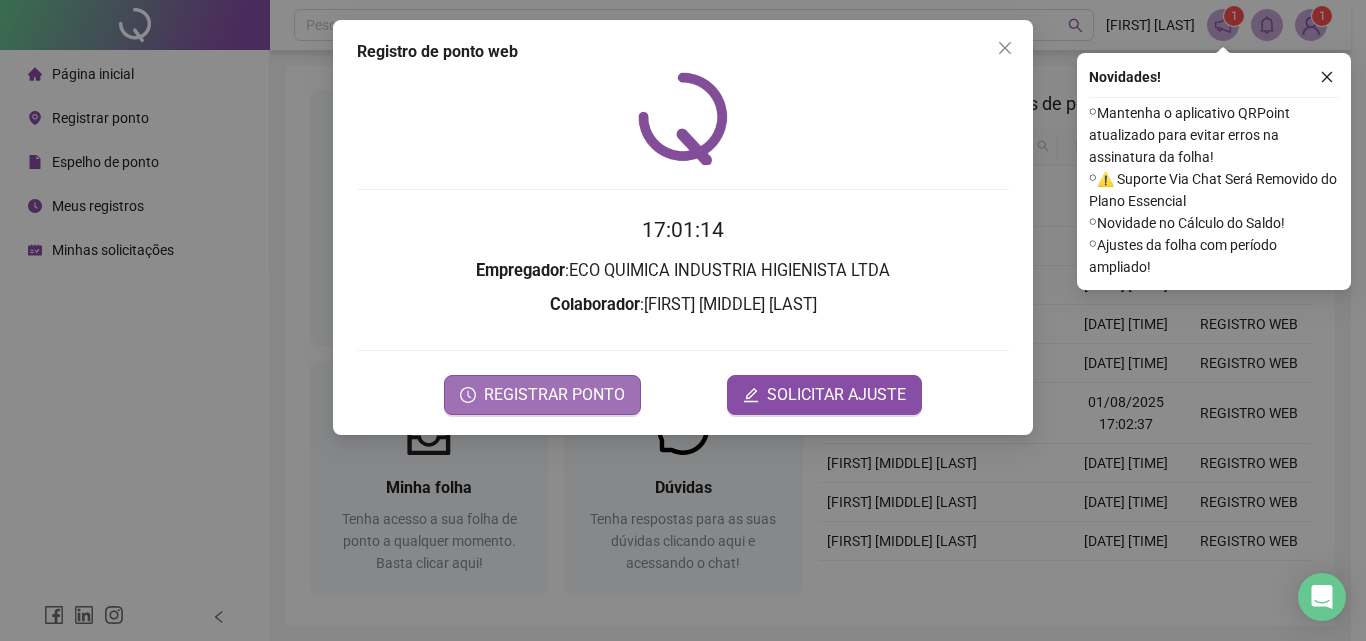 click on "REGISTRAR PONTO" at bounding box center [554, 395] 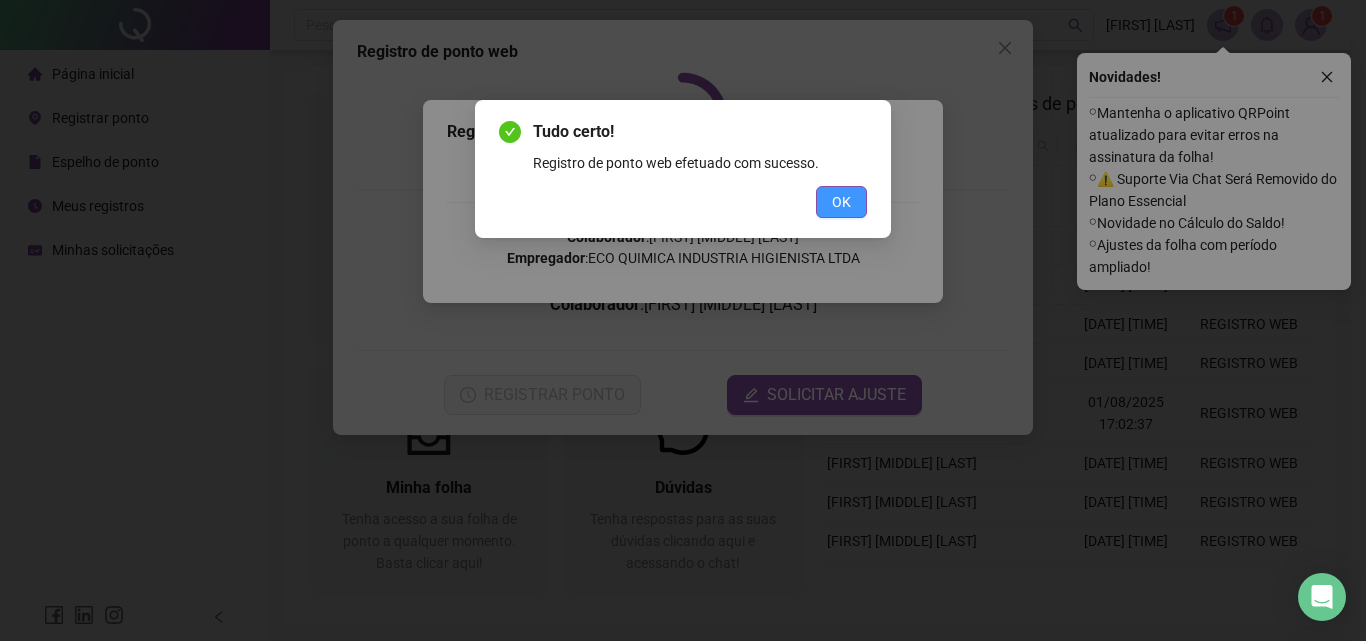 click on "OK" at bounding box center [841, 202] 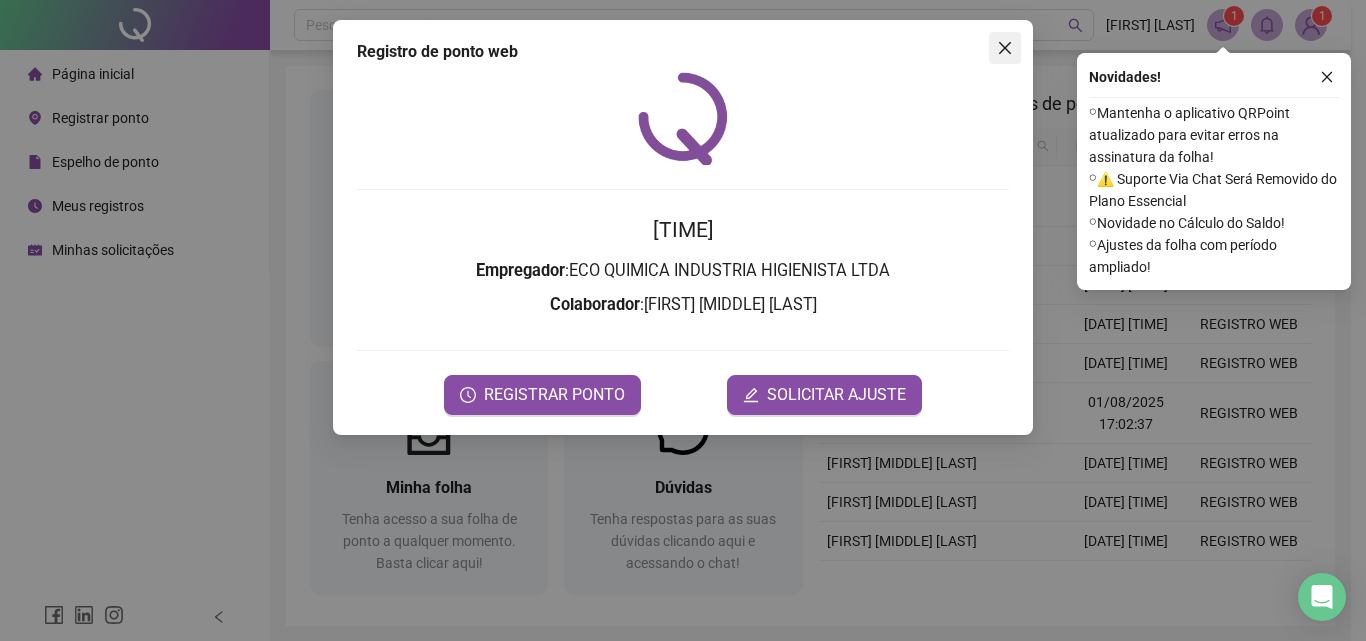 click 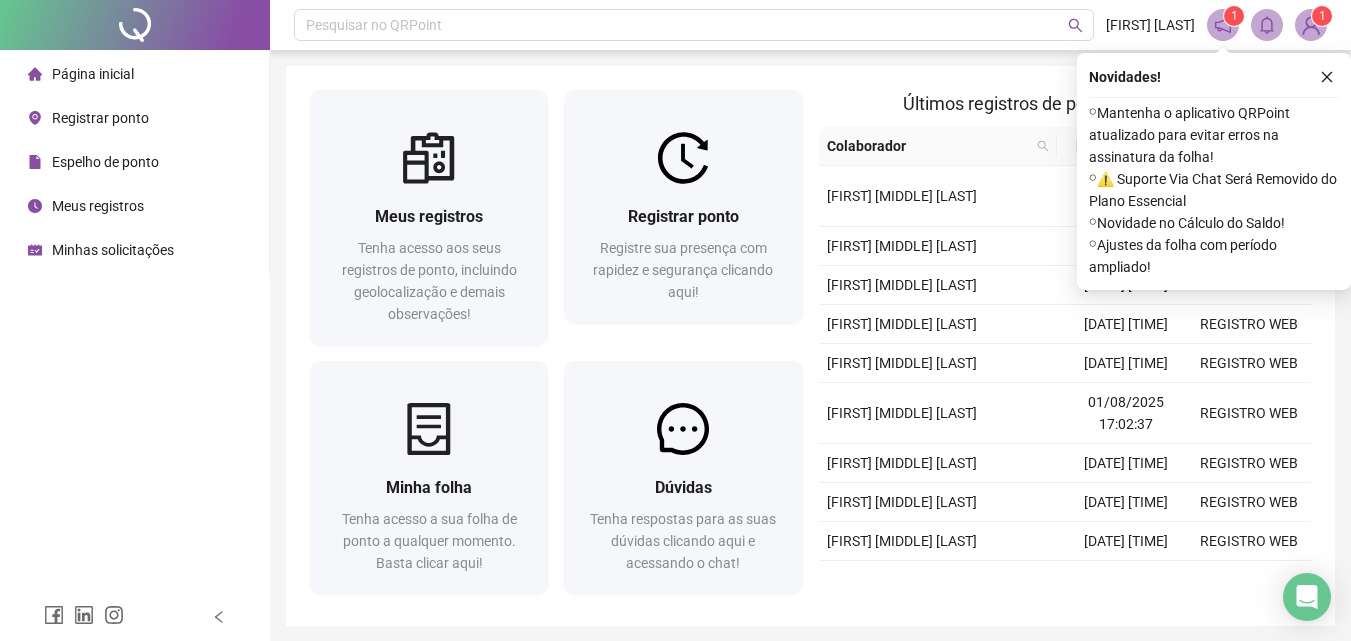 click at bounding box center [1311, 25] 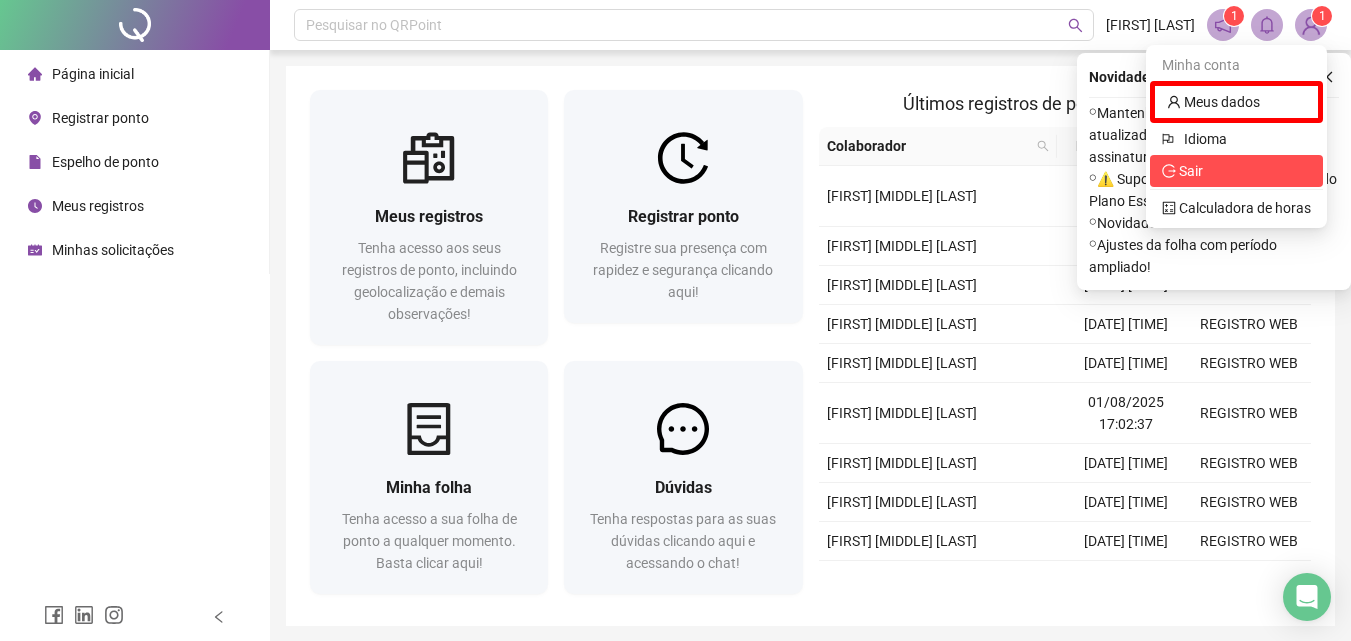click on "Sair" at bounding box center (1236, 171) 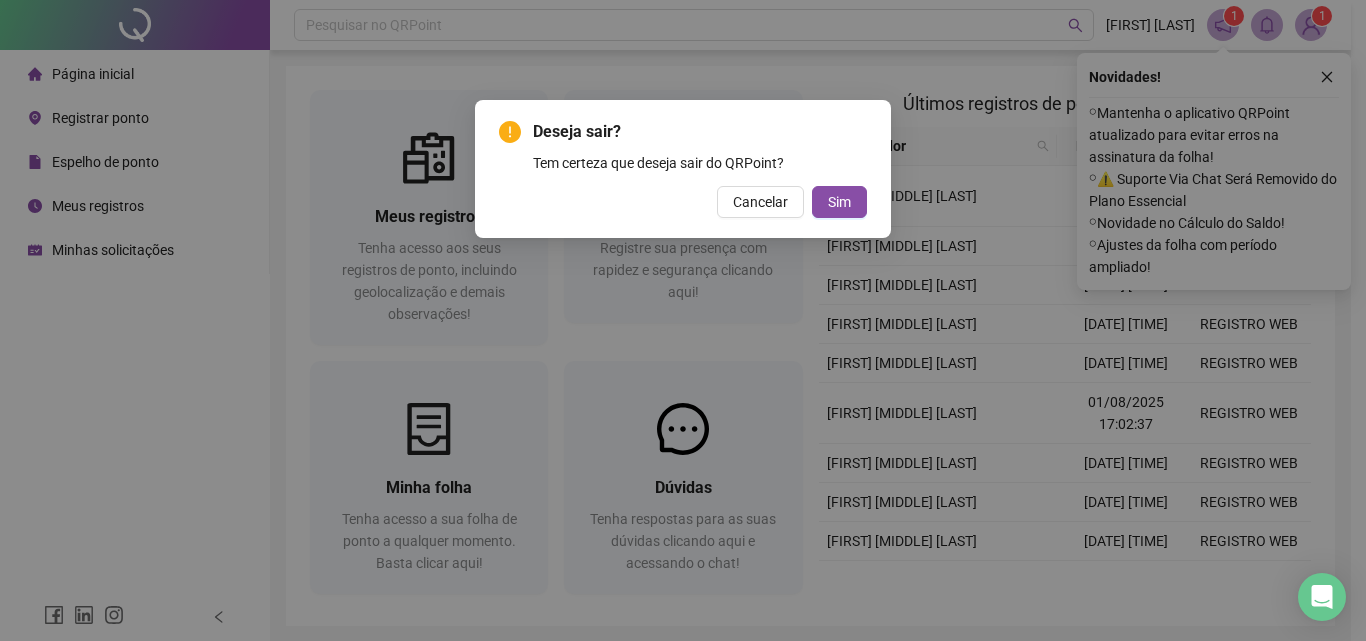 click on "Deseja sair? Tem certeza que deseja sair do QRPoint? Cancelar Sim" at bounding box center [683, 169] 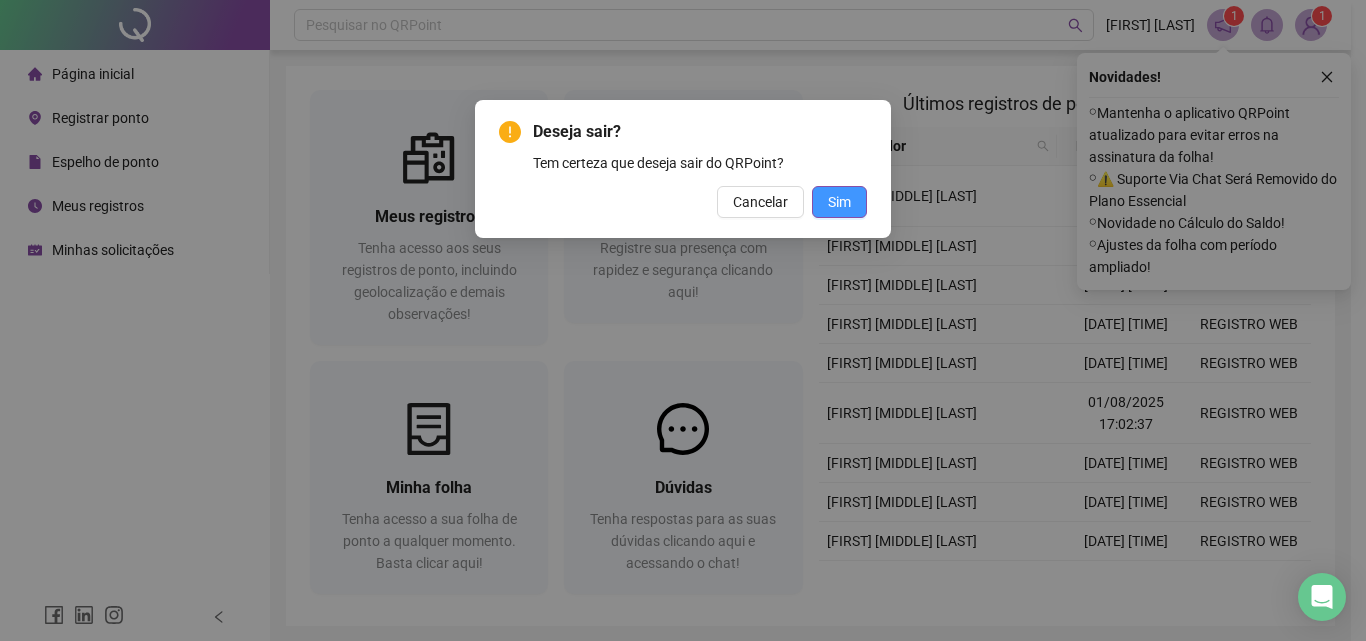 click on "Sim" at bounding box center [839, 202] 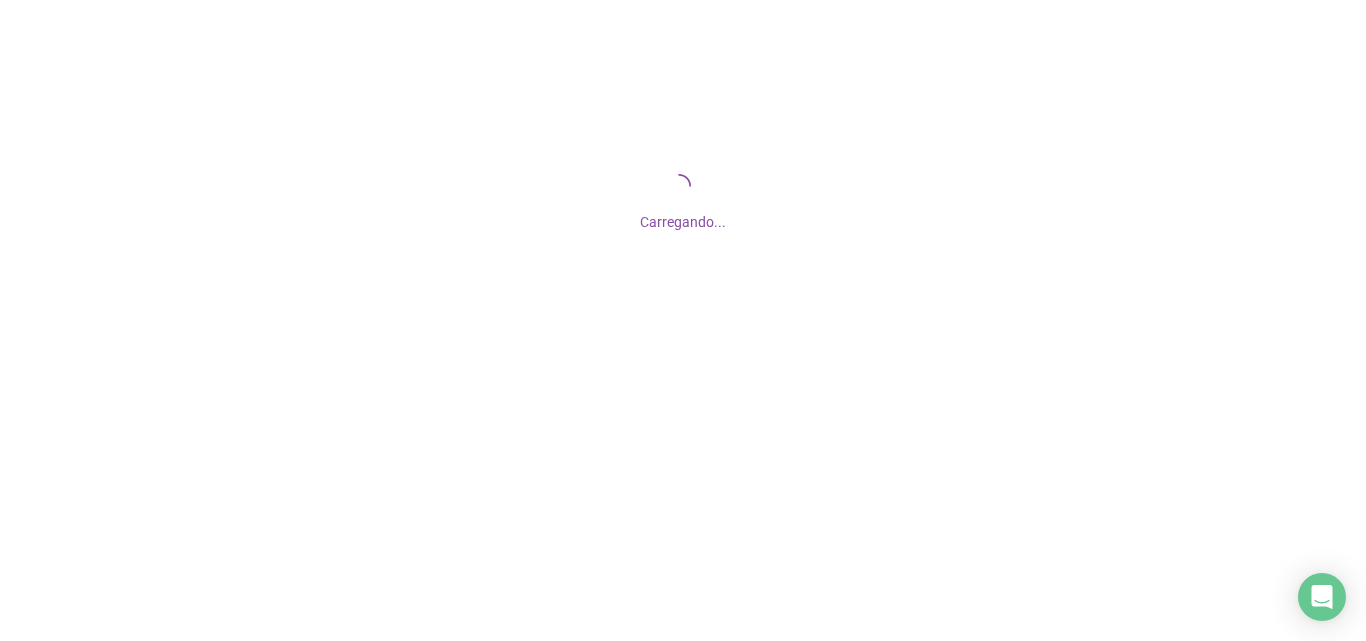 scroll, scrollTop: 0, scrollLeft: 0, axis: both 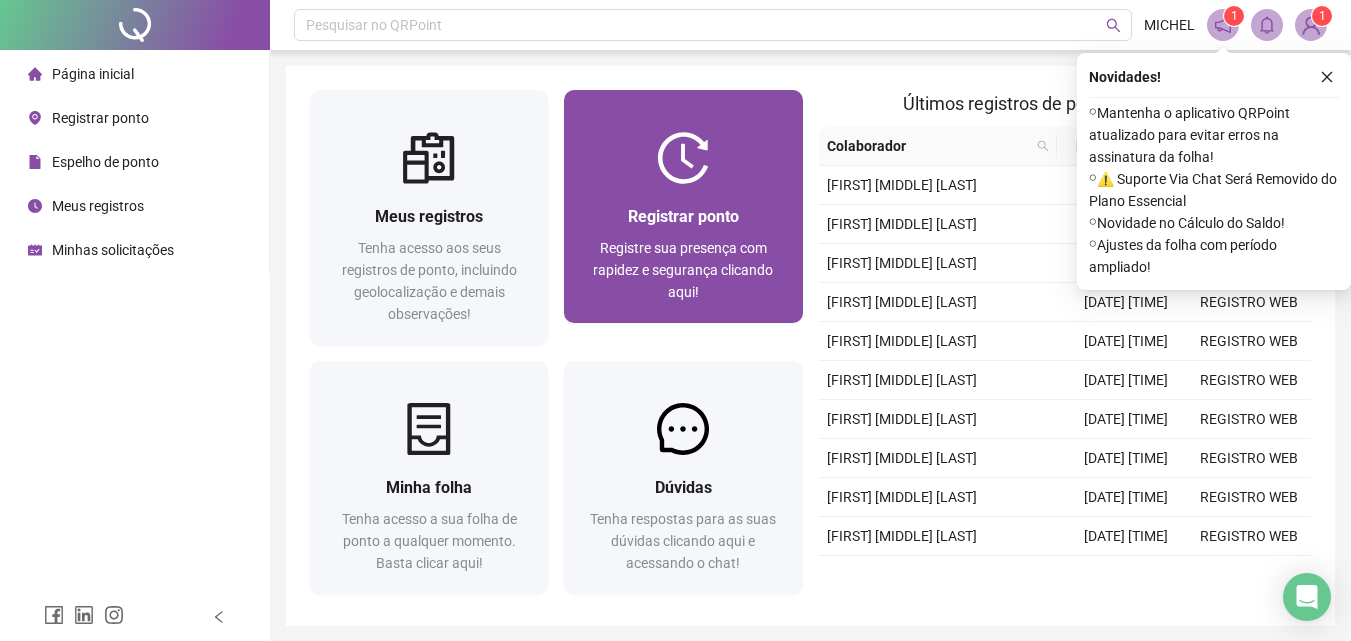 click on "Registrar ponto" at bounding box center [683, 216] 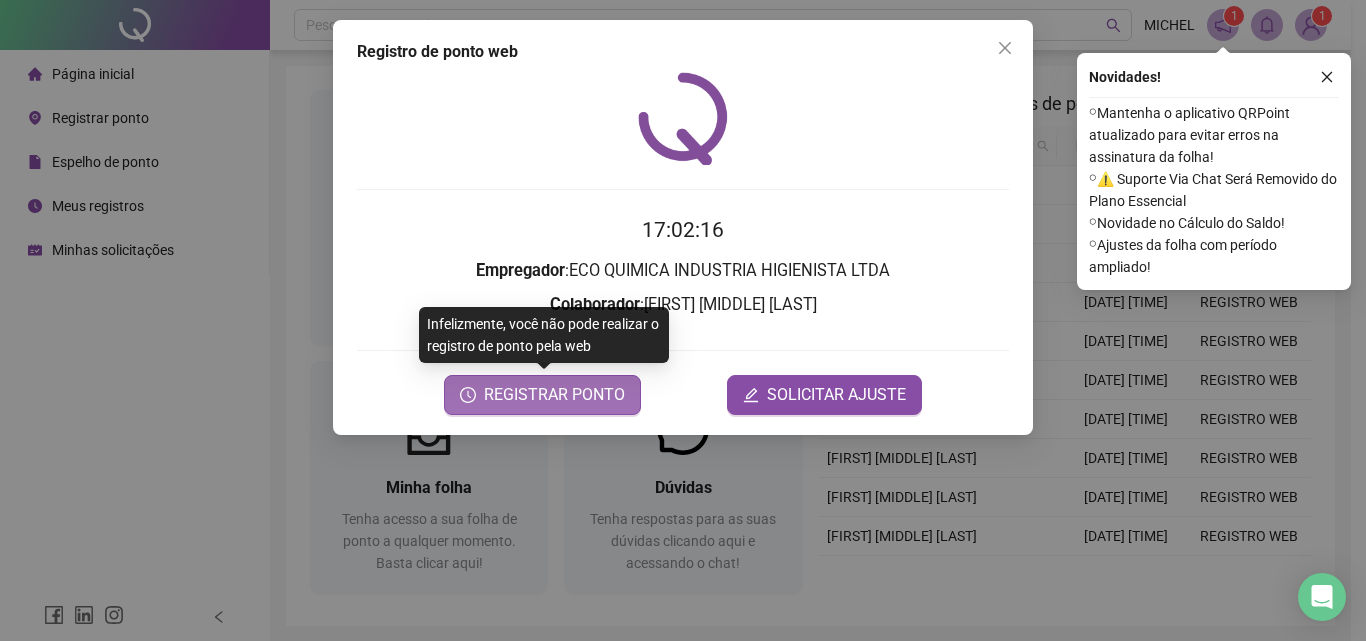 click on "REGISTRAR PONTO" at bounding box center [554, 395] 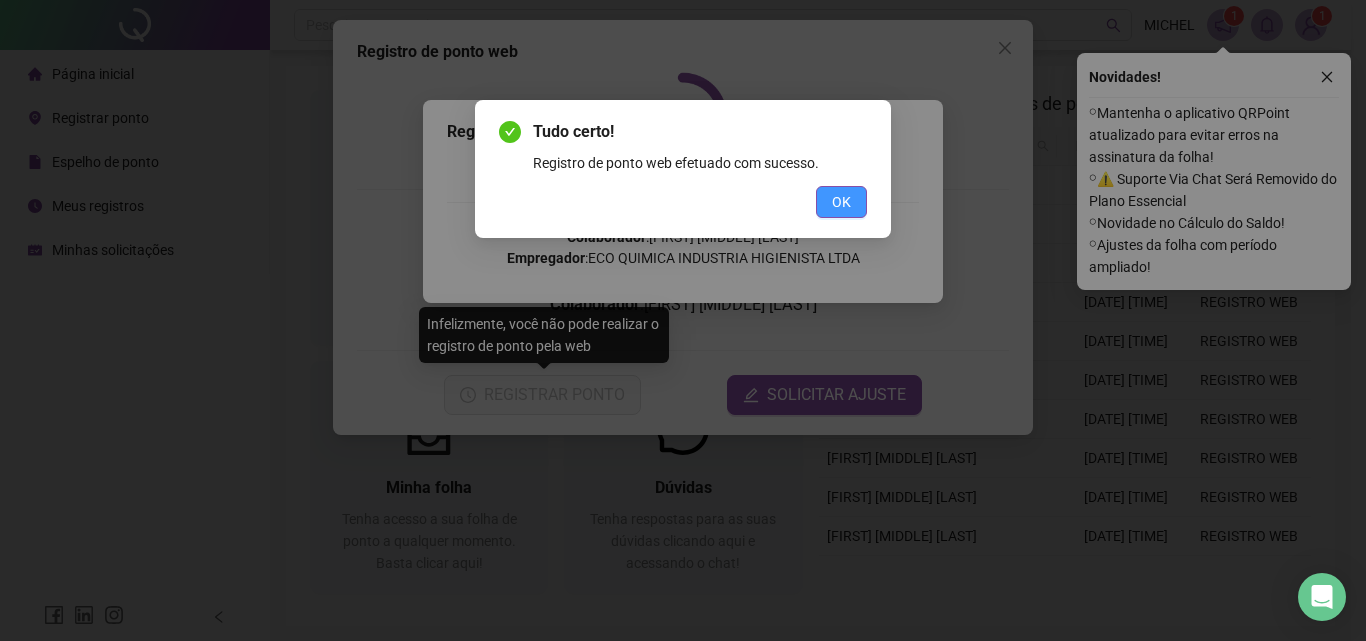 click on "OK" at bounding box center (841, 202) 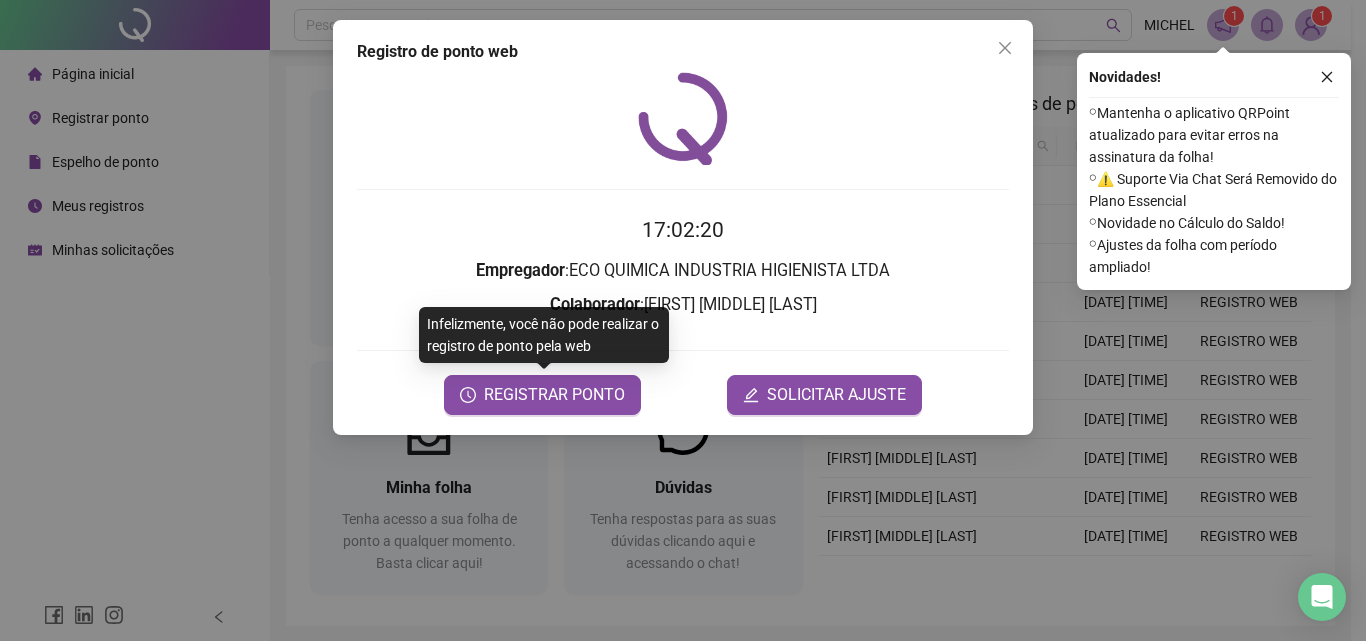 click on "Registro de ponto web [TIME] Empregador : ECO QUIMICA INDUSTRIA HIGIENISTA LTDA Colaborador : [FIRST] [MIDDLE] [LAST] REGISTRAR PONTO SOLICITAR AJUSTE" at bounding box center [683, 320] 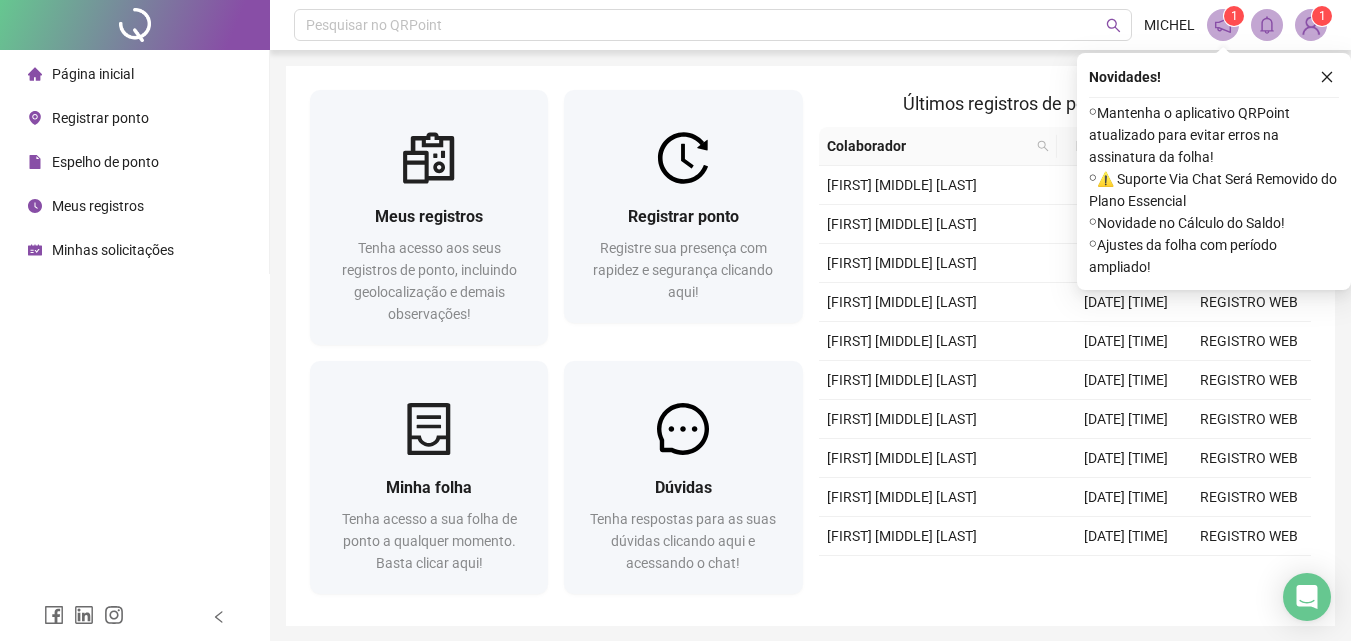 click on "1" at bounding box center (1322, 16) 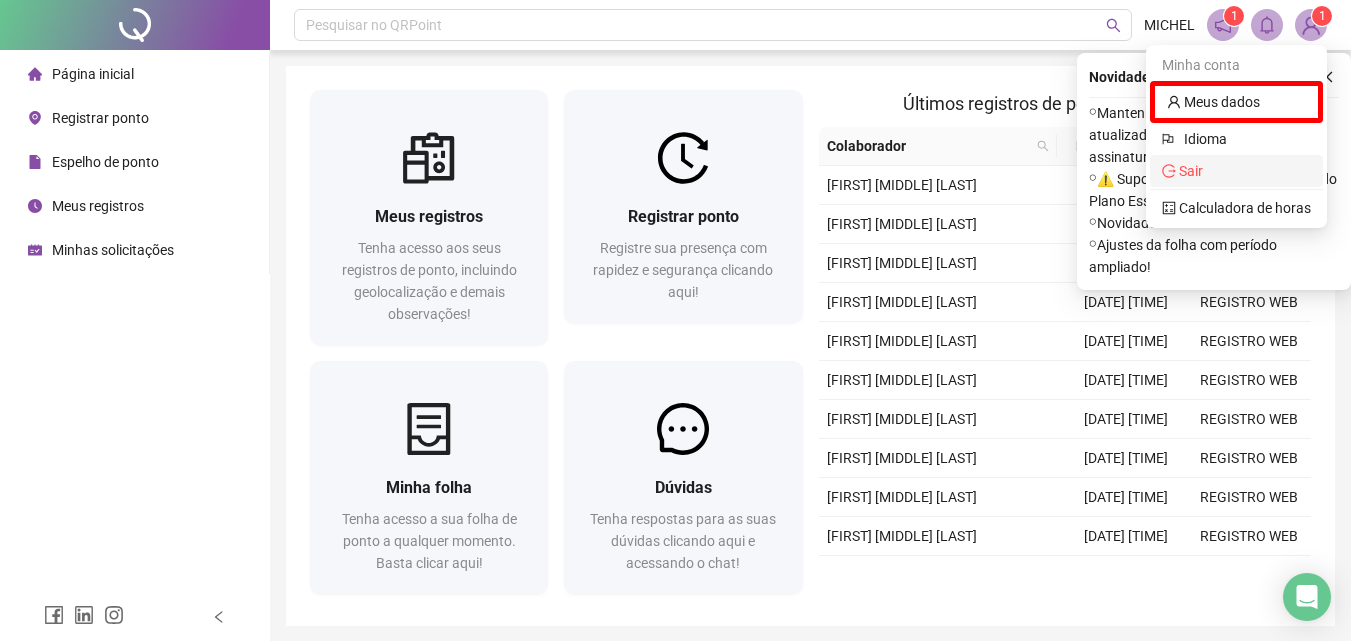 click on "Sair" at bounding box center (1191, 171) 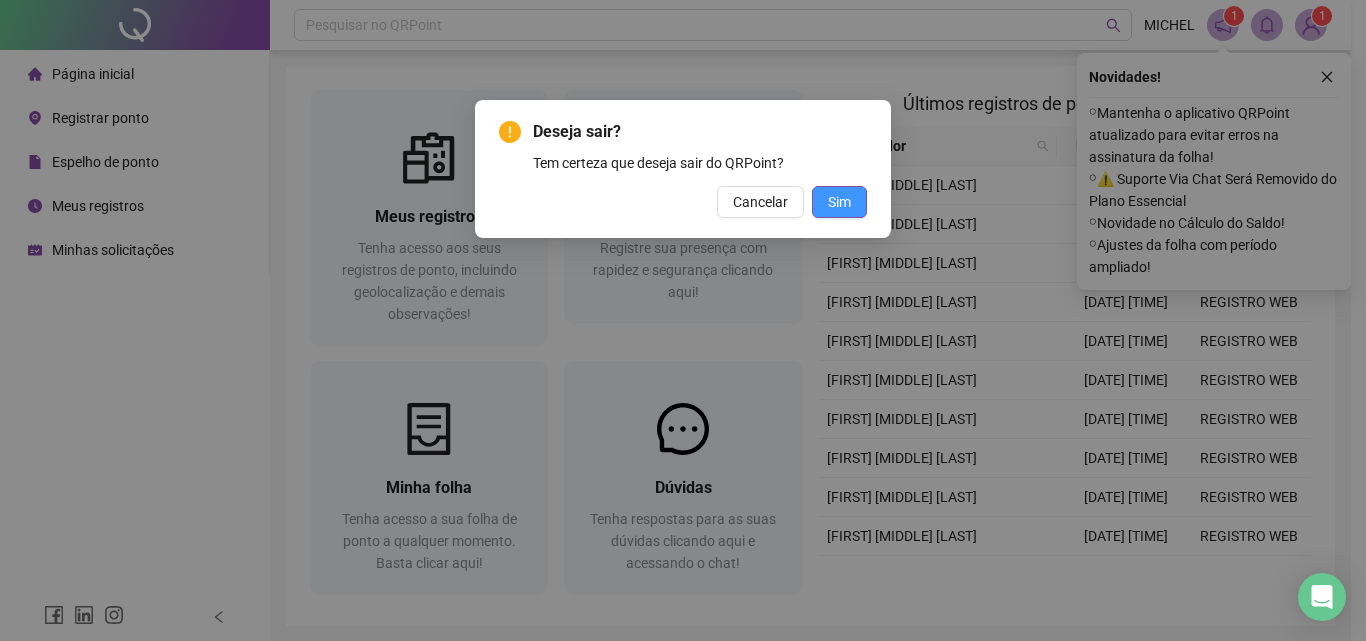 click on "Sim" at bounding box center (839, 202) 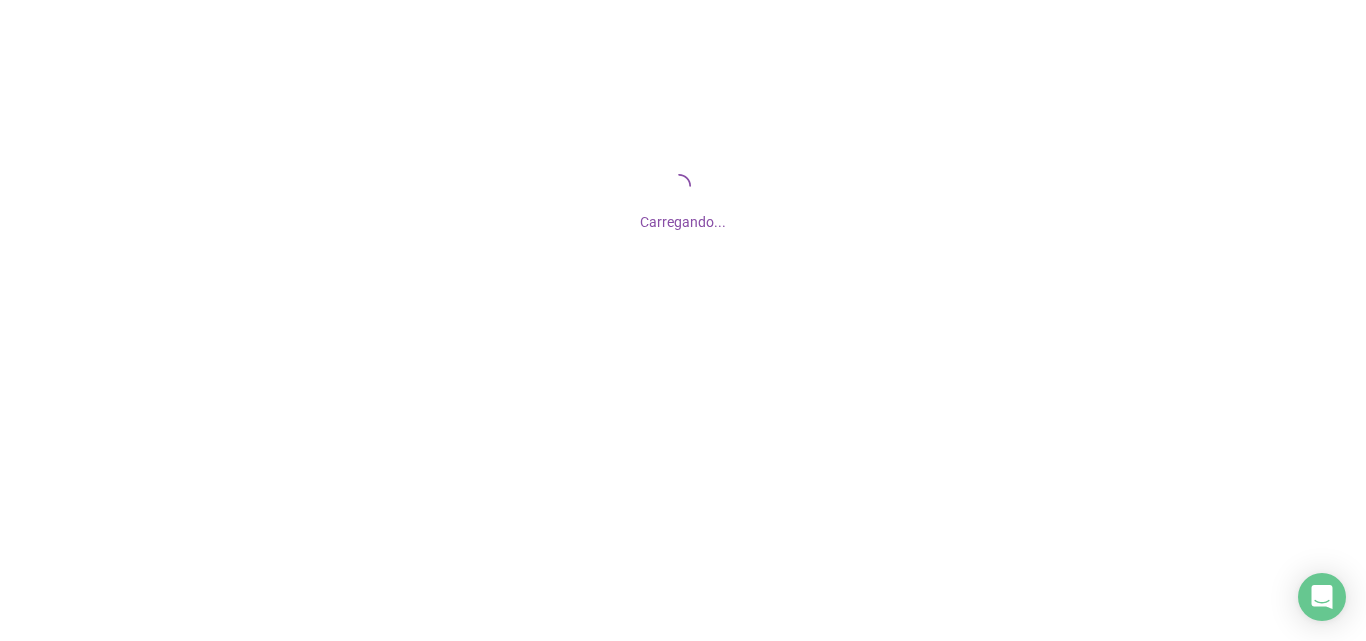 scroll, scrollTop: 0, scrollLeft: 0, axis: both 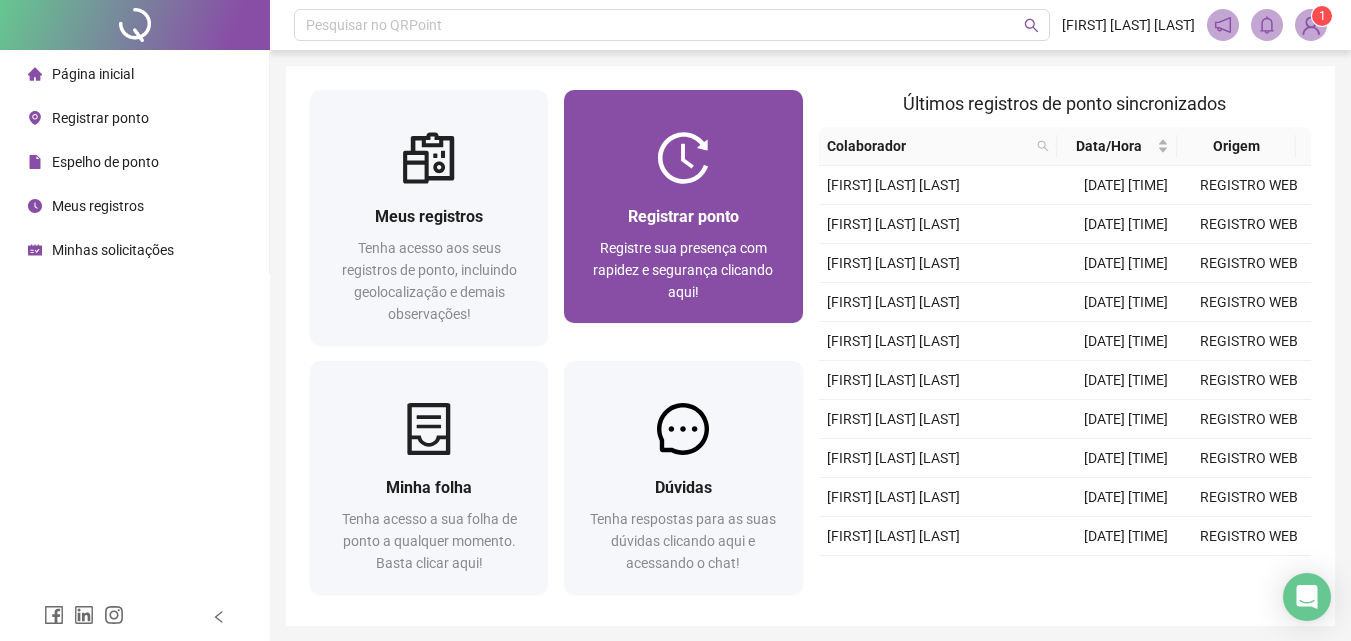 click on "Registrar ponto" at bounding box center (683, 216) 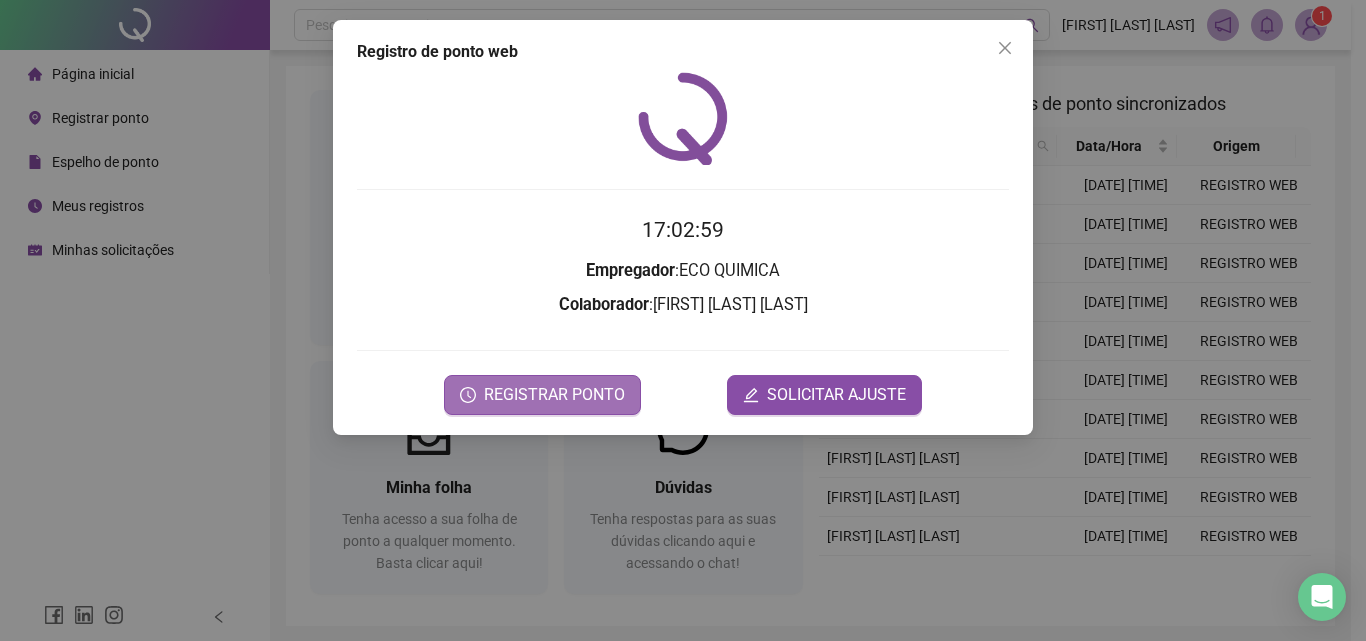 click on "REGISTRAR PONTO" at bounding box center (554, 395) 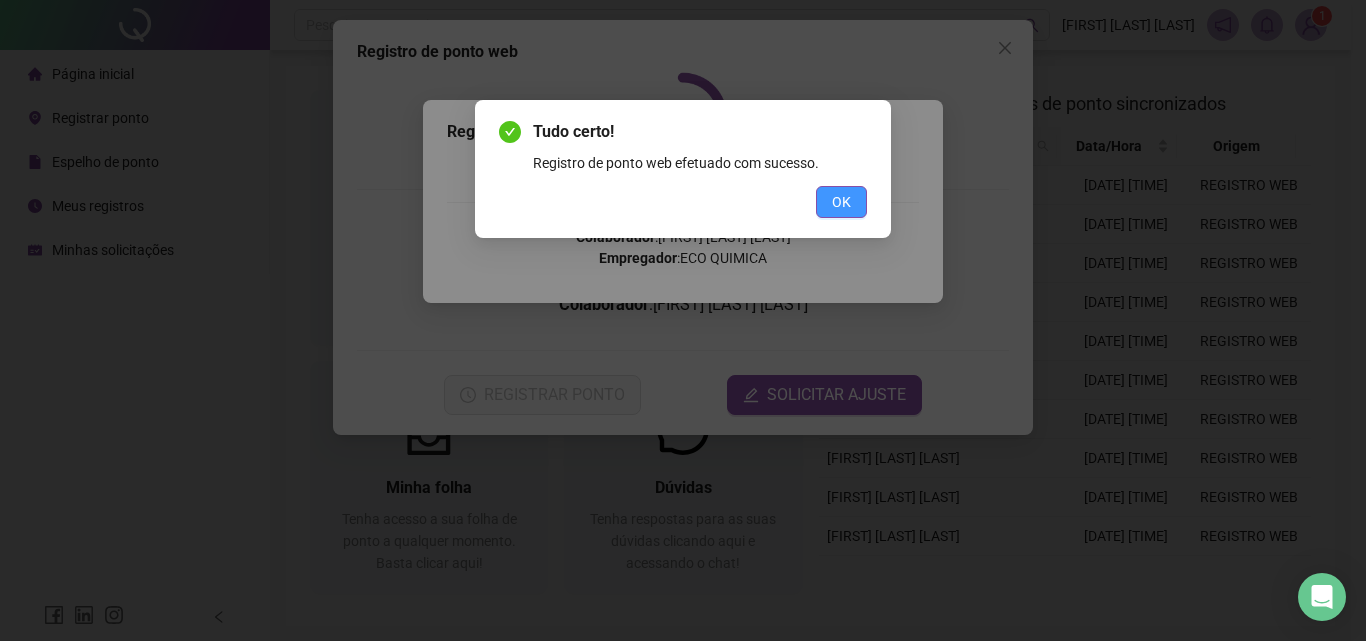 click on "OK" at bounding box center [841, 202] 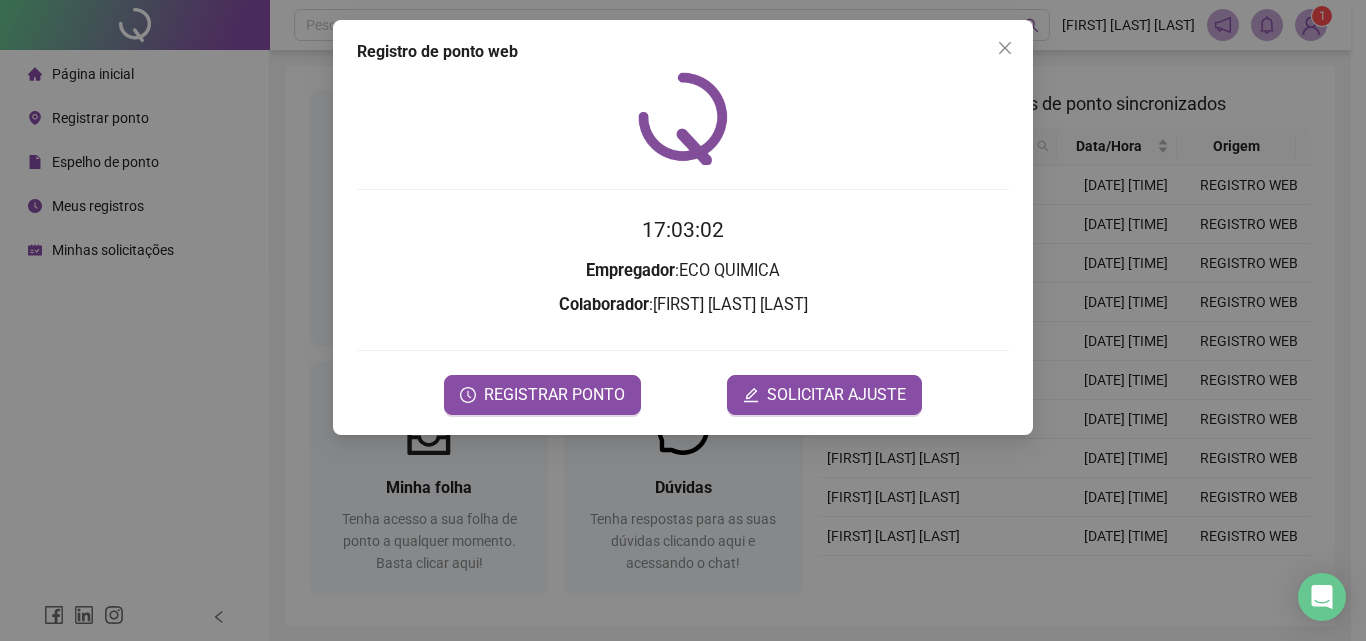 click on "Registro de ponto web 17:03:02 Empregador :  ECO QUIMICA Colaborador :  RIBAMAR ROCHA PEREIRA REGISTRAR PONTO SOLICITAR AJUSTE" at bounding box center (683, 320) 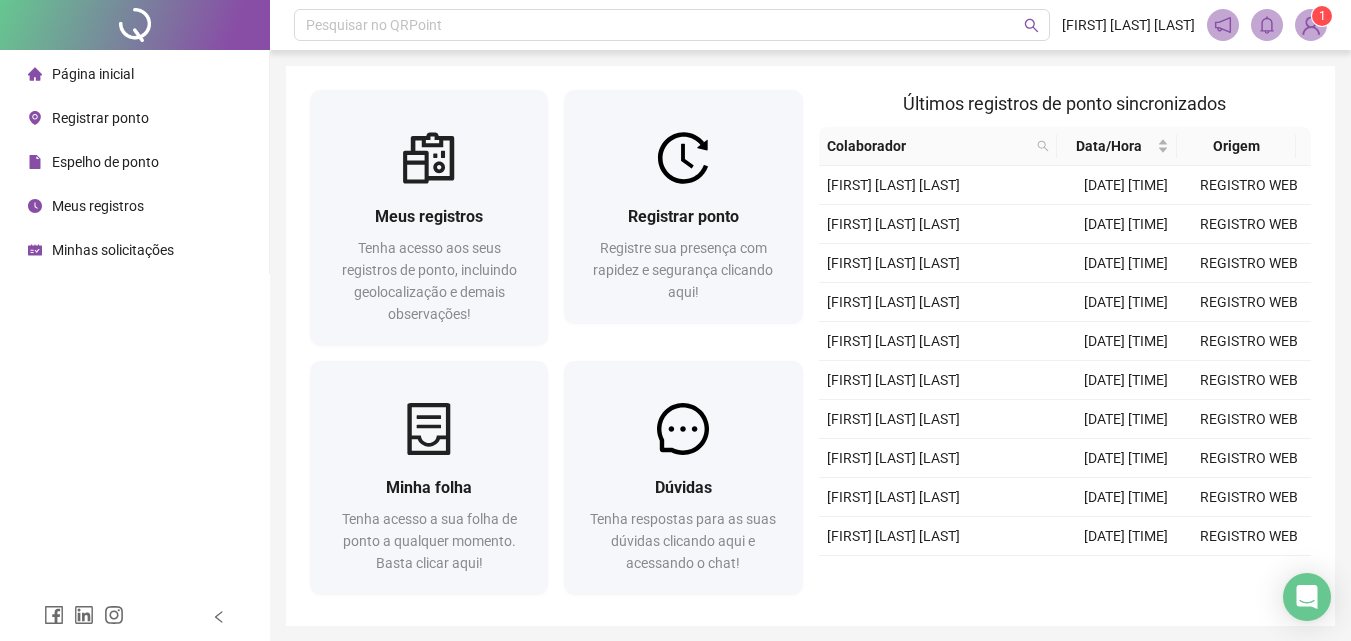 click at bounding box center [1311, 25] 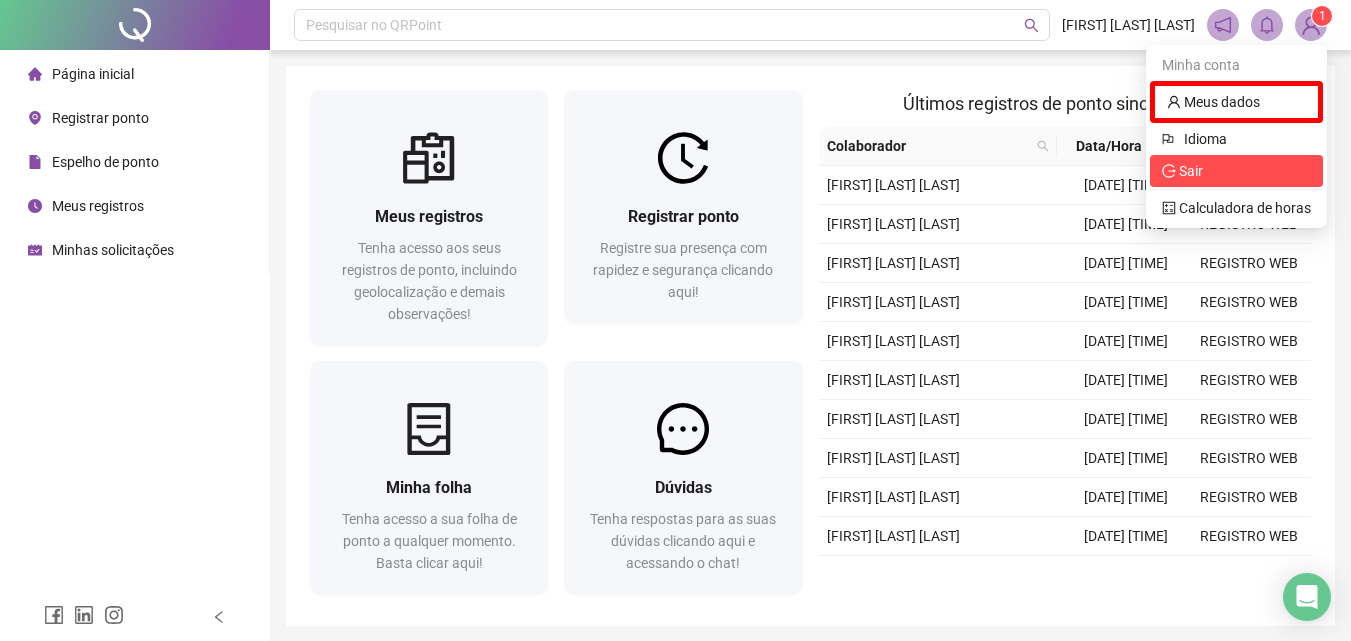 click on "Sair" at bounding box center [1236, 171] 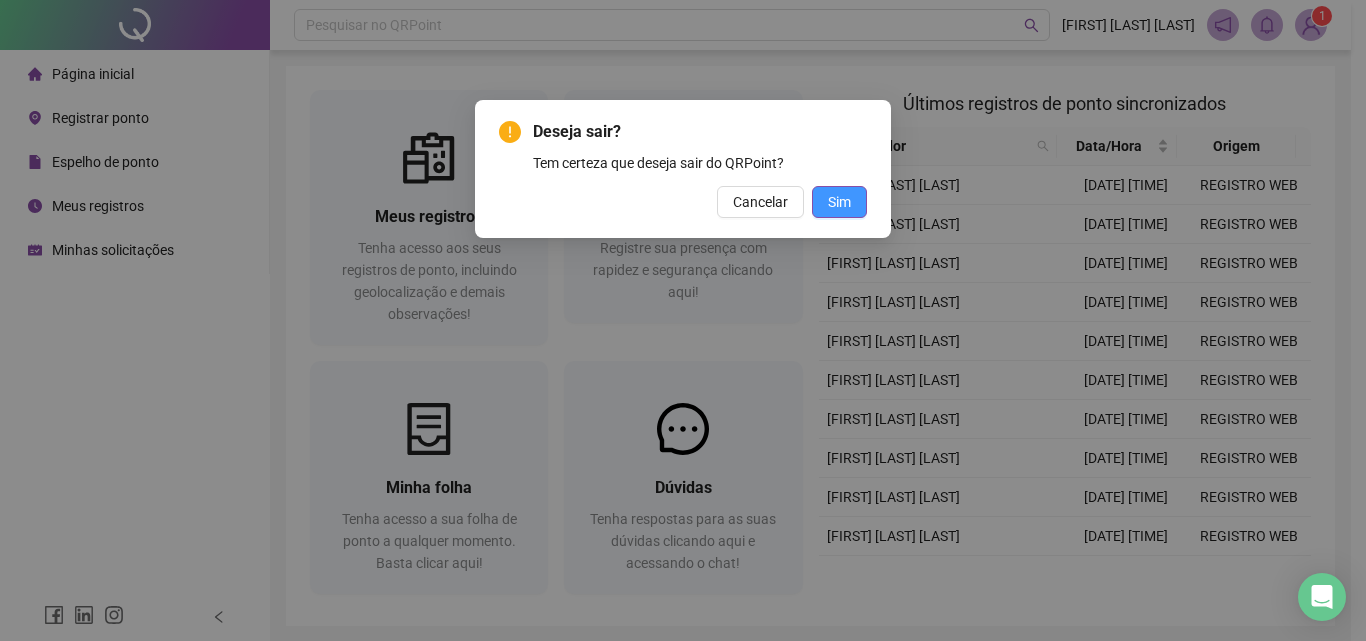 click on "Sim" at bounding box center (839, 202) 